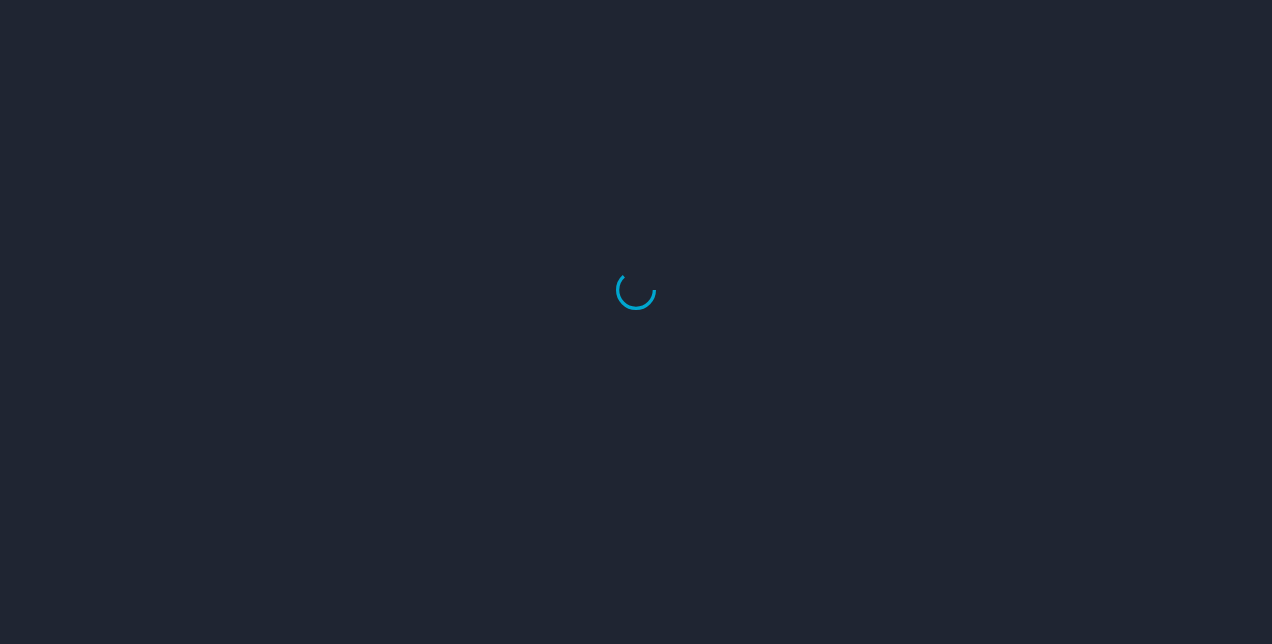 scroll, scrollTop: 0, scrollLeft: 0, axis: both 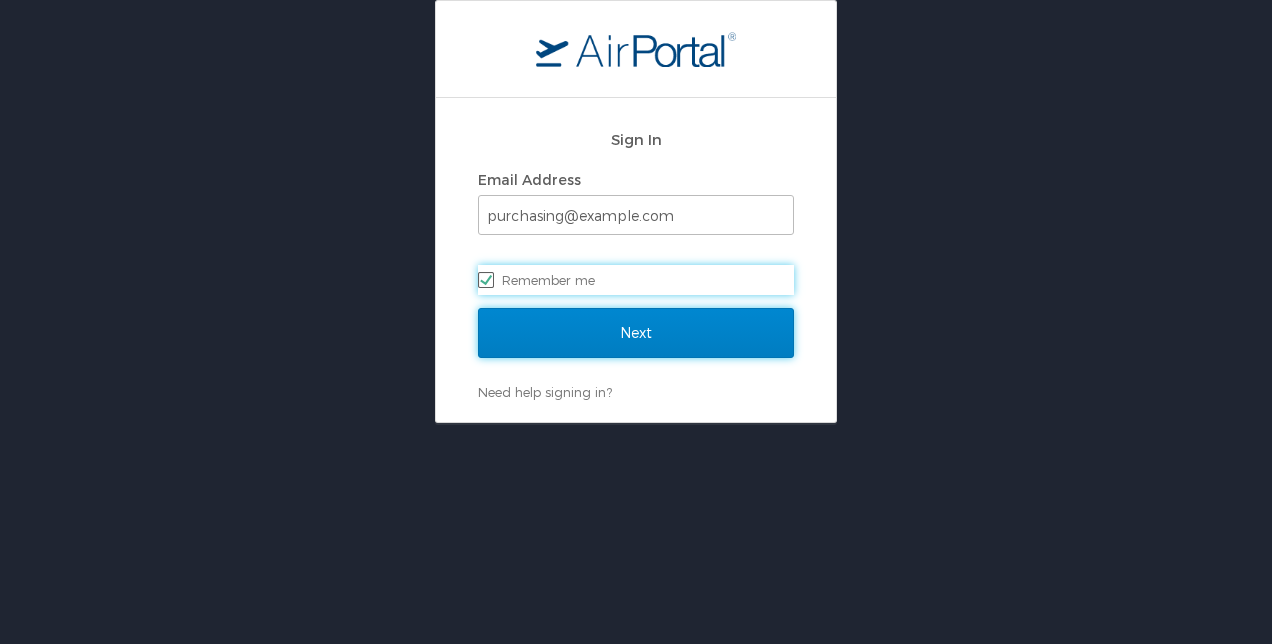 click on "Next" at bounding box center (636, 333) 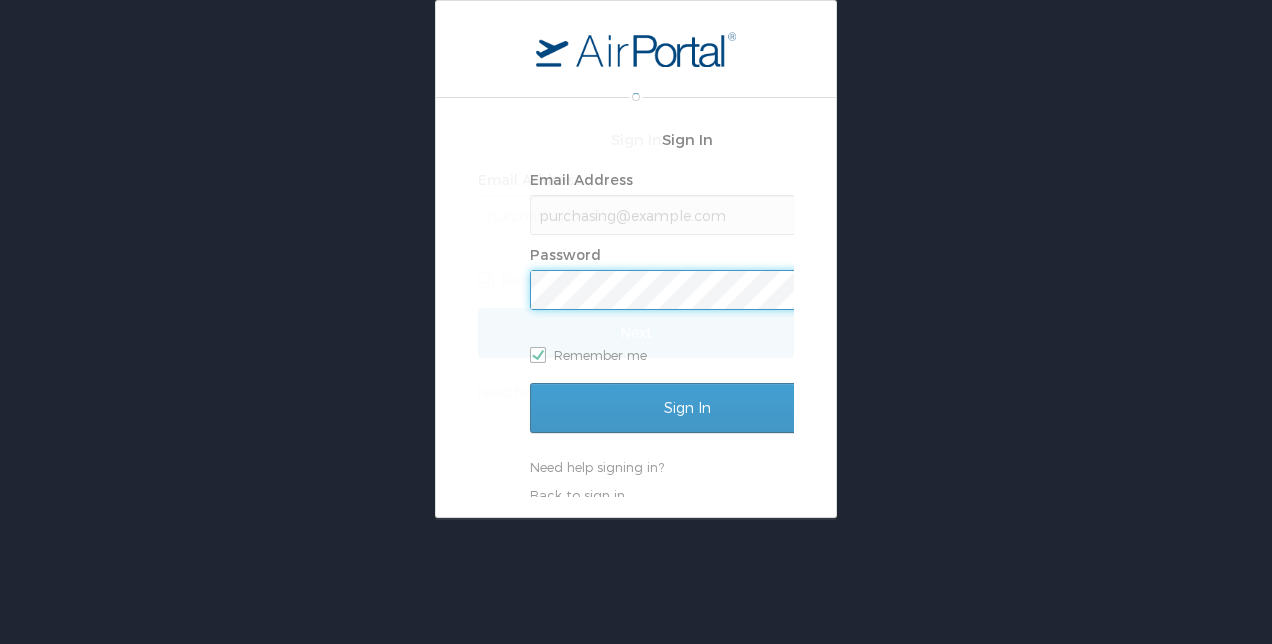 scroll, scrollTop: 0, scrollLeft: 0, axis: both 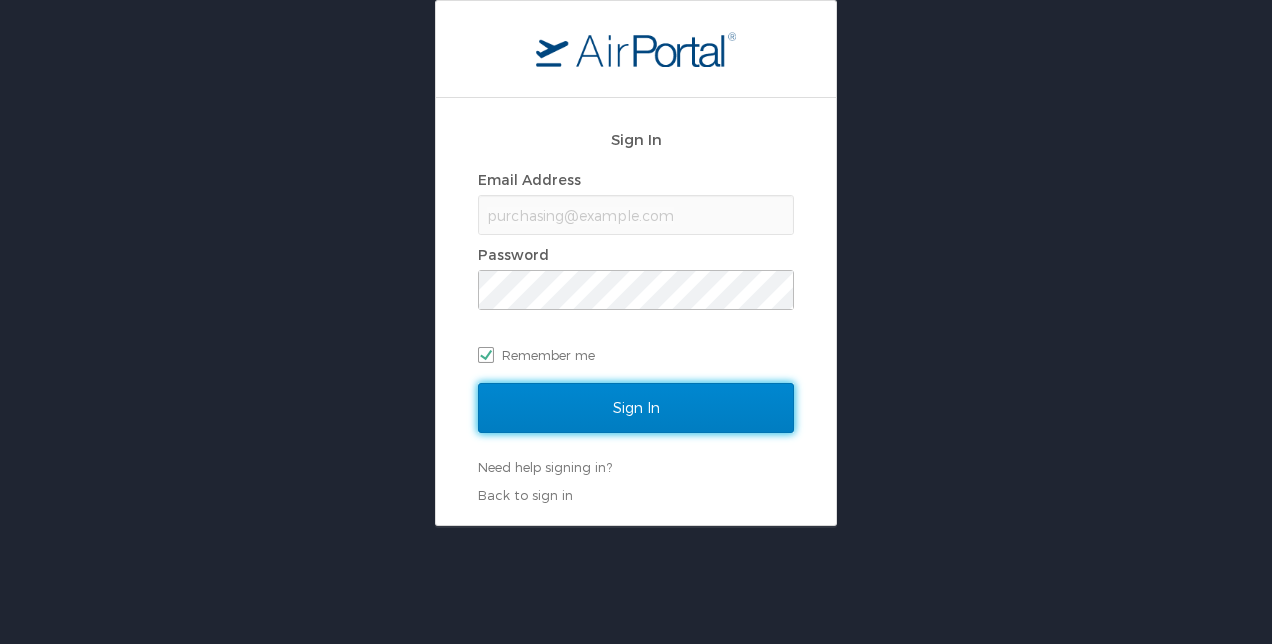 click on "Sign In" at bounding box center [636, 408] 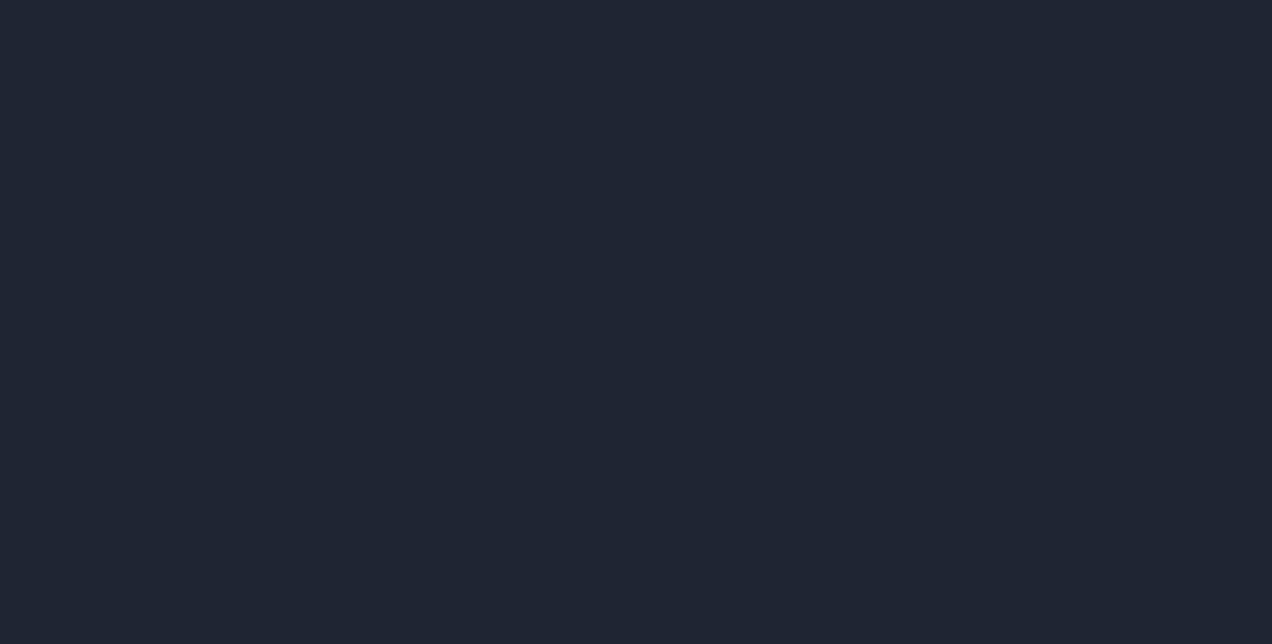 scroll, scrollTop: 0, scrollLeft: 0, axis: both 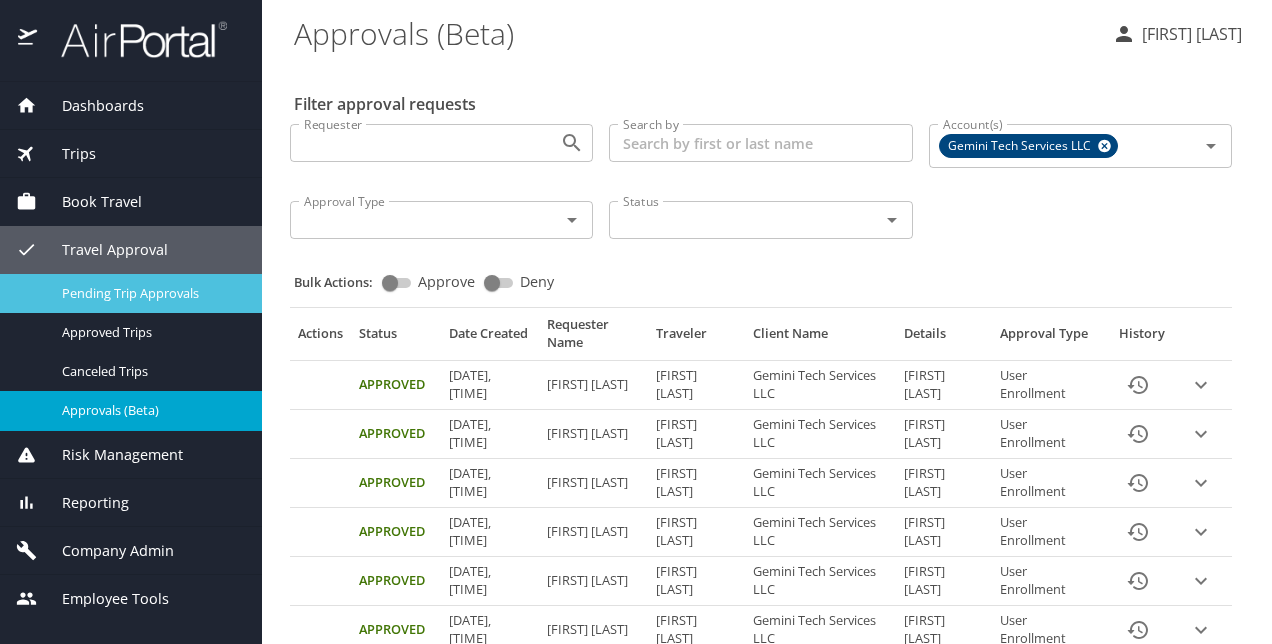 click on "Pending Trip Approvals" at bounding box center [150, 293] 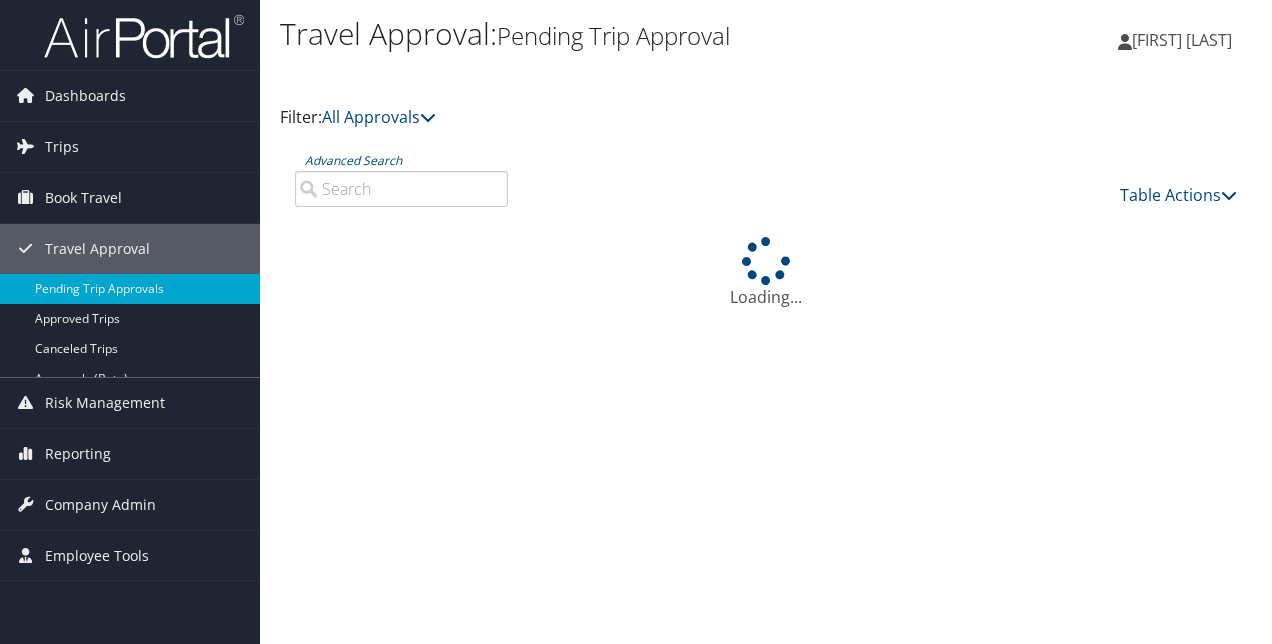 scroll, scrollTop: 0, scrollLeft: 0, axis: both 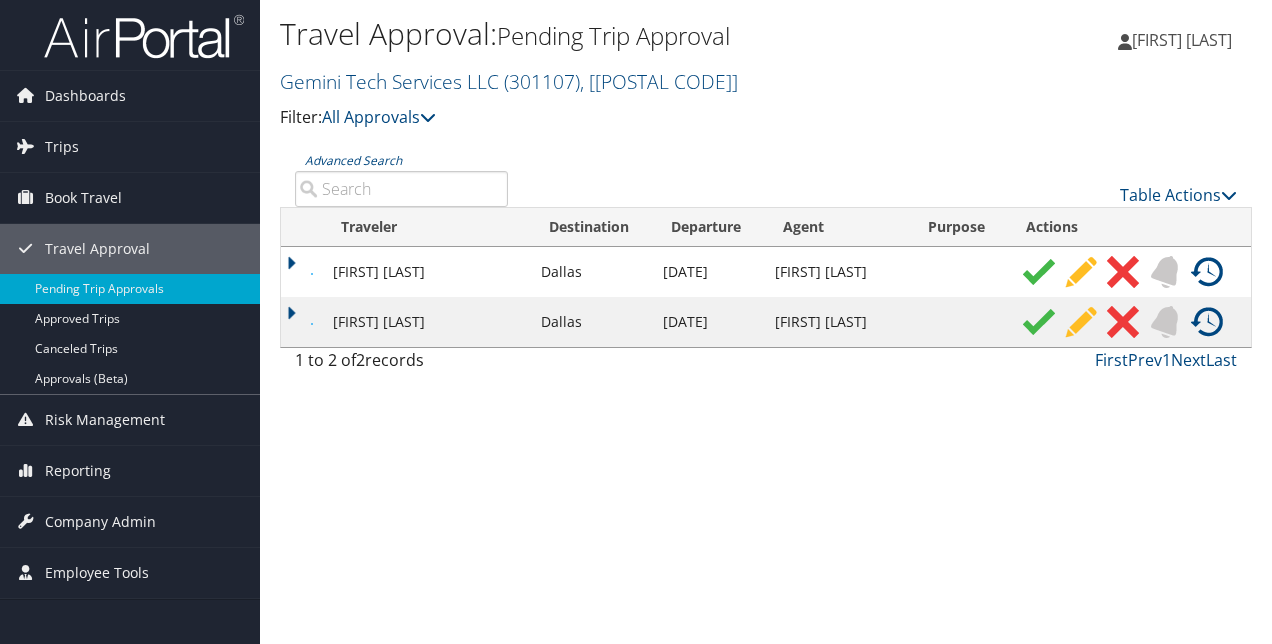 click on "KELLY MARIE JONES" at bounding box center (427, 272) 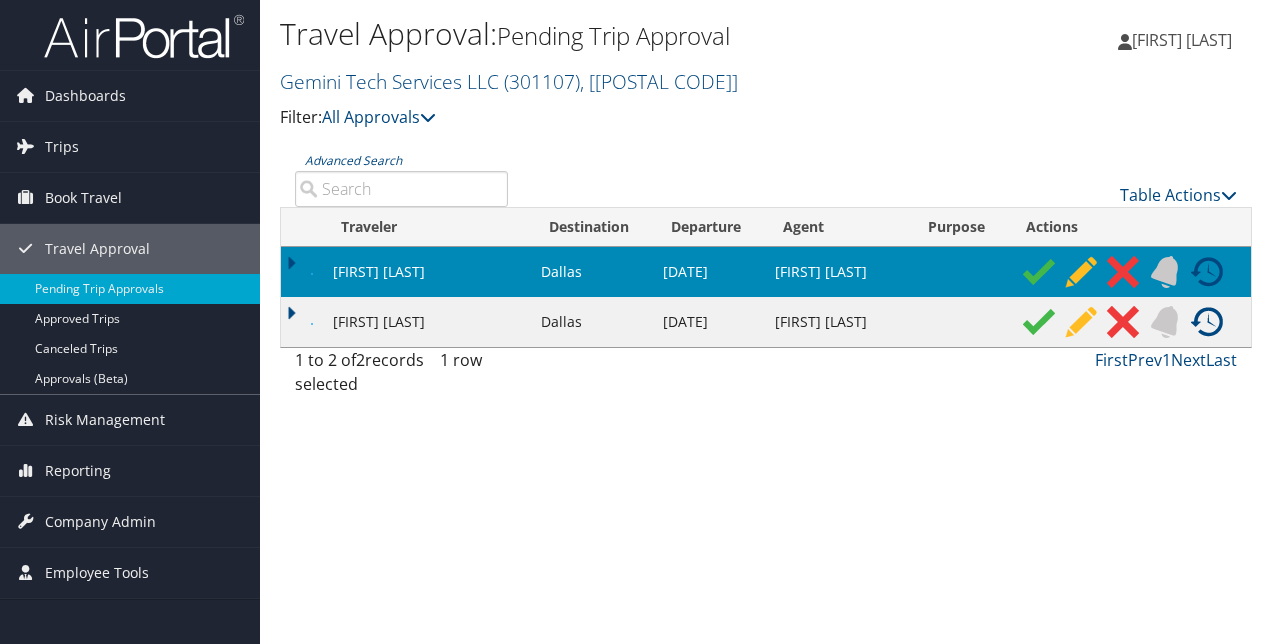 click at bounding box center (1039, 272) 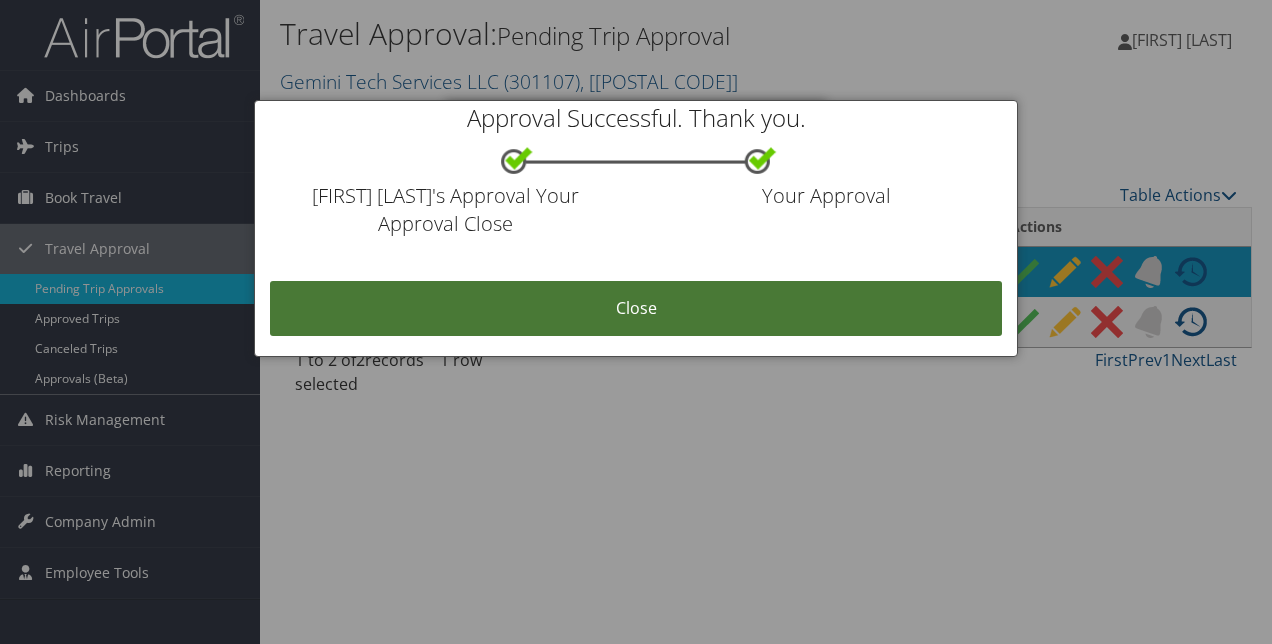 click on "Close" at bounding box center (635, 308) 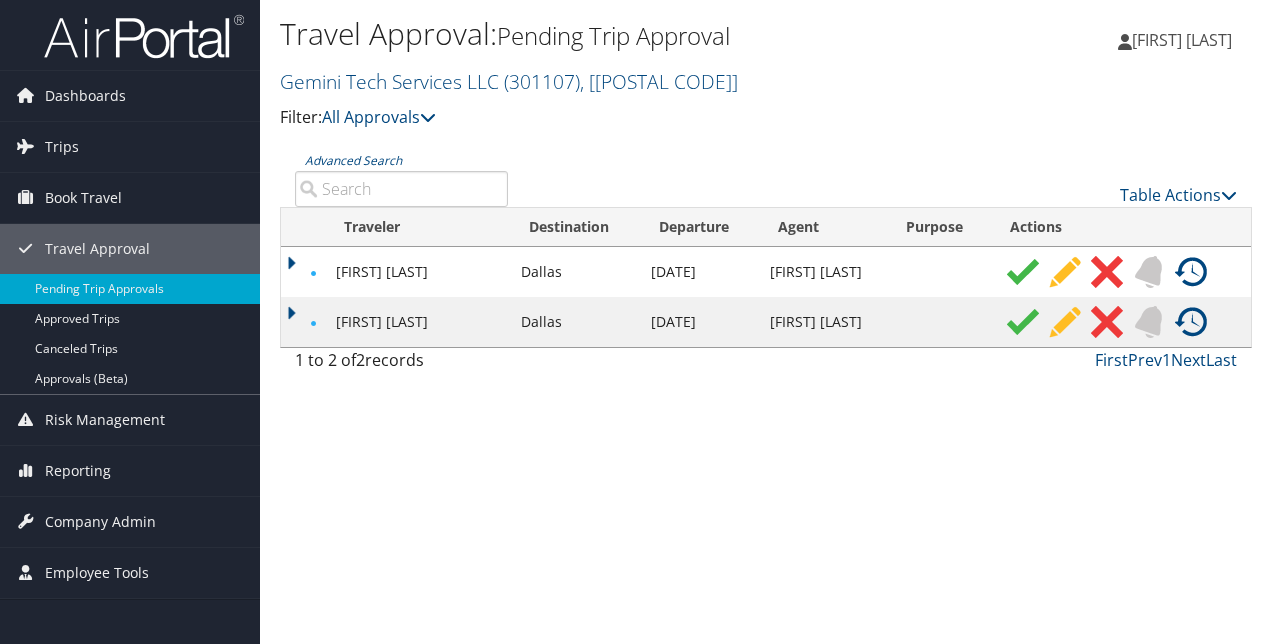 click on "HUGH ALLAN RIDGEWAY" at bounding box center [418, 272] 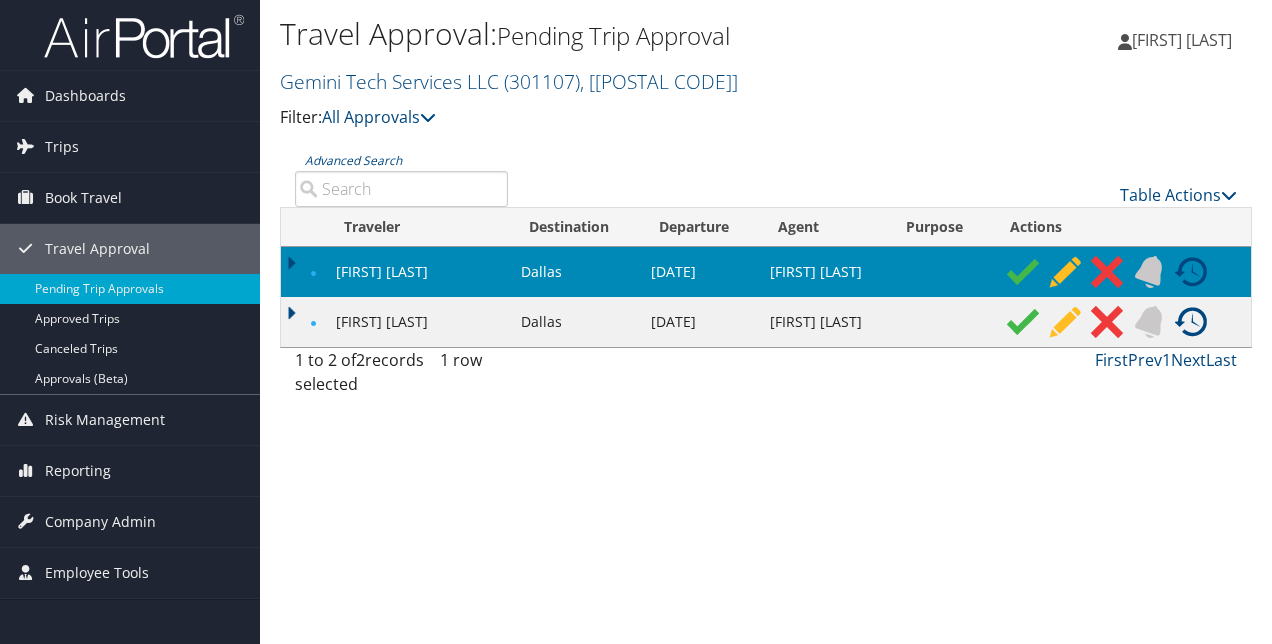 click at bounding box center [1023, 272] 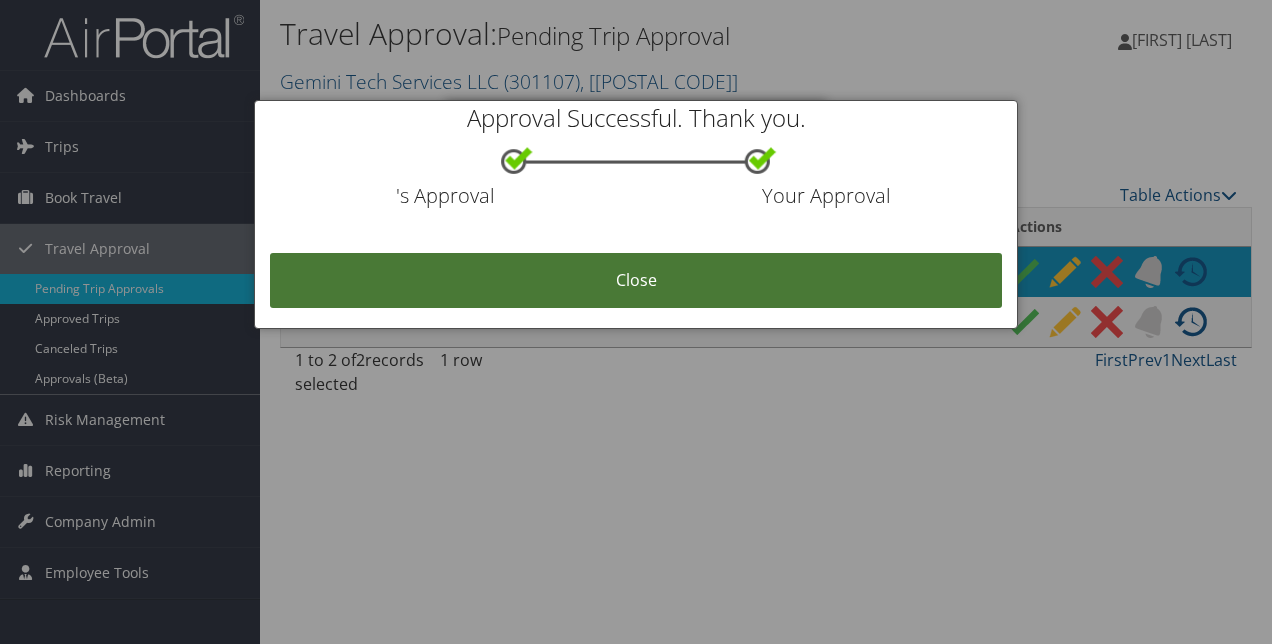 click on "Close" at bounding box center (635, 280) 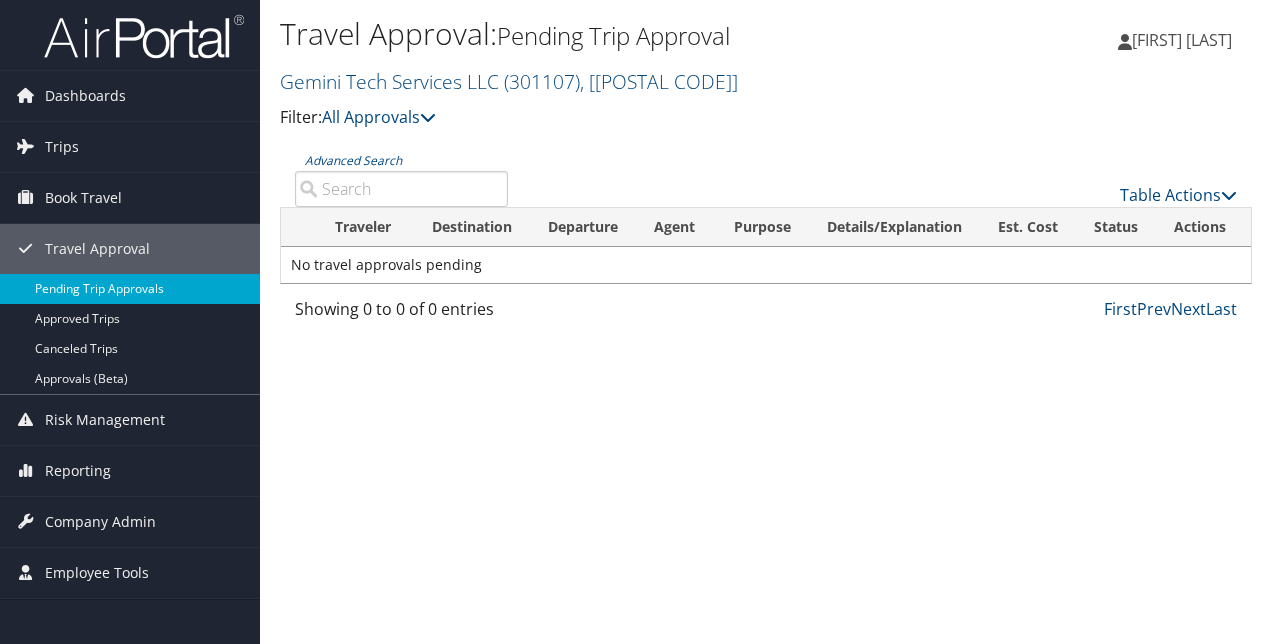 click on "Pending Trip Approvals" at bounding box center [130, 289] 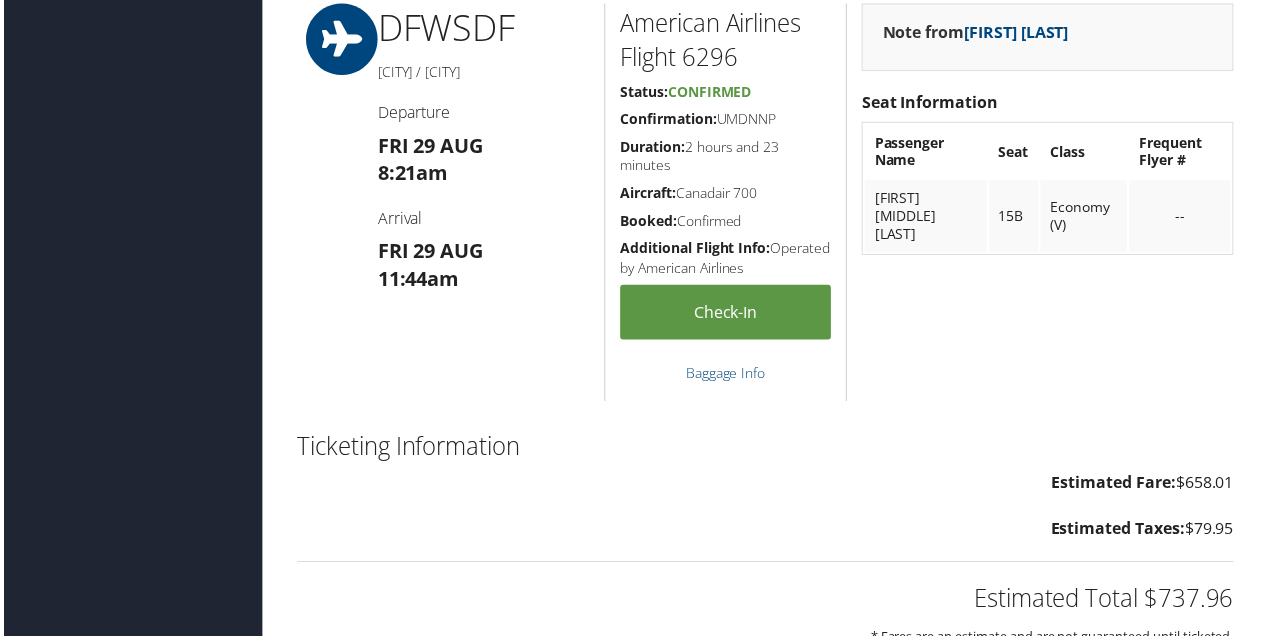 scroll, scrollTop: 1100, scrollLeft: 0, axis: vertical 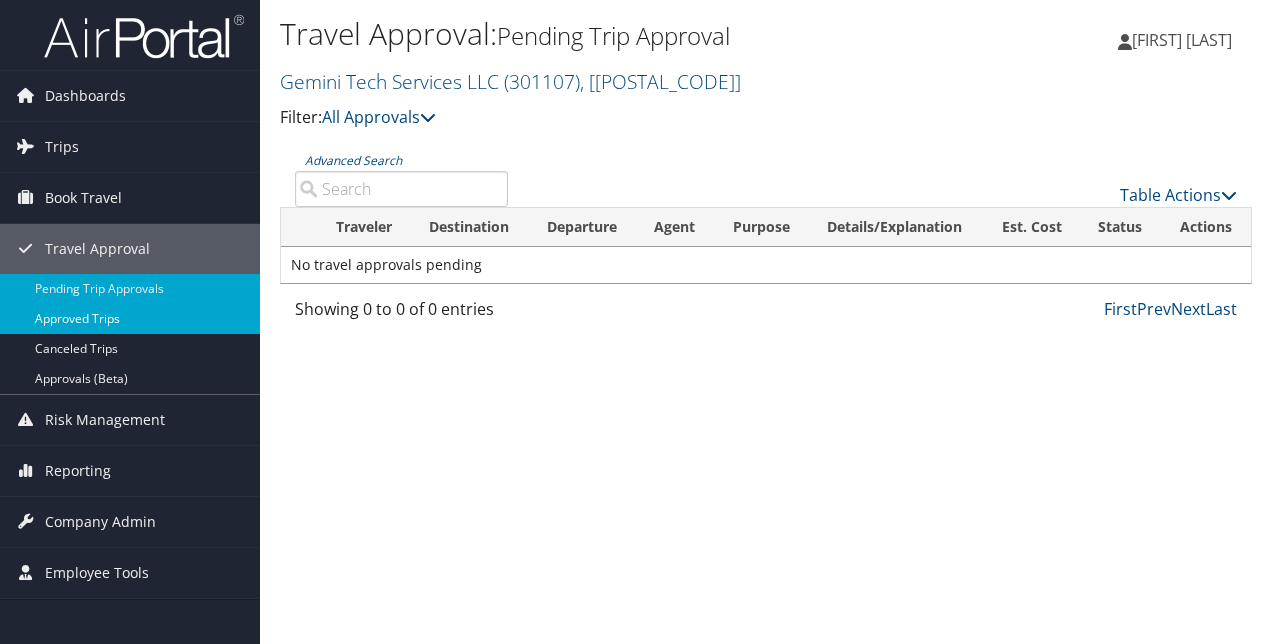 click on "Approved Trips" at bounding box center [130, 319] 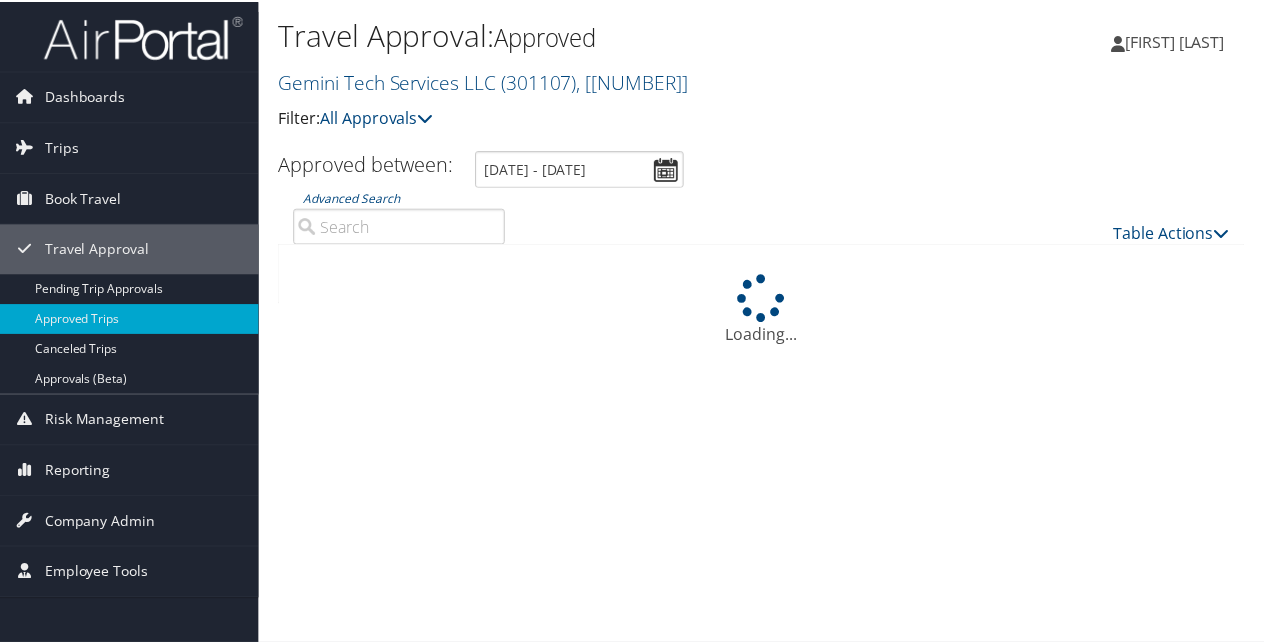 scroll, scrollTop: 0, scrollLeft: 0, axis: both 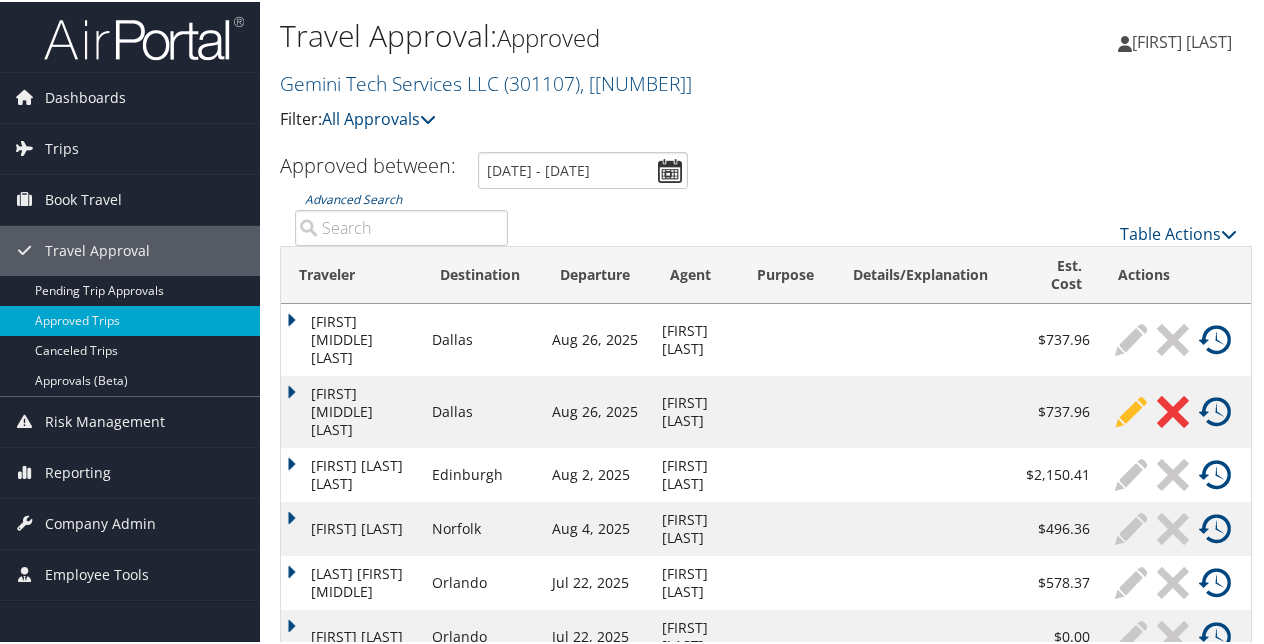 click on "Dallas" at bounding box center (482, 338) 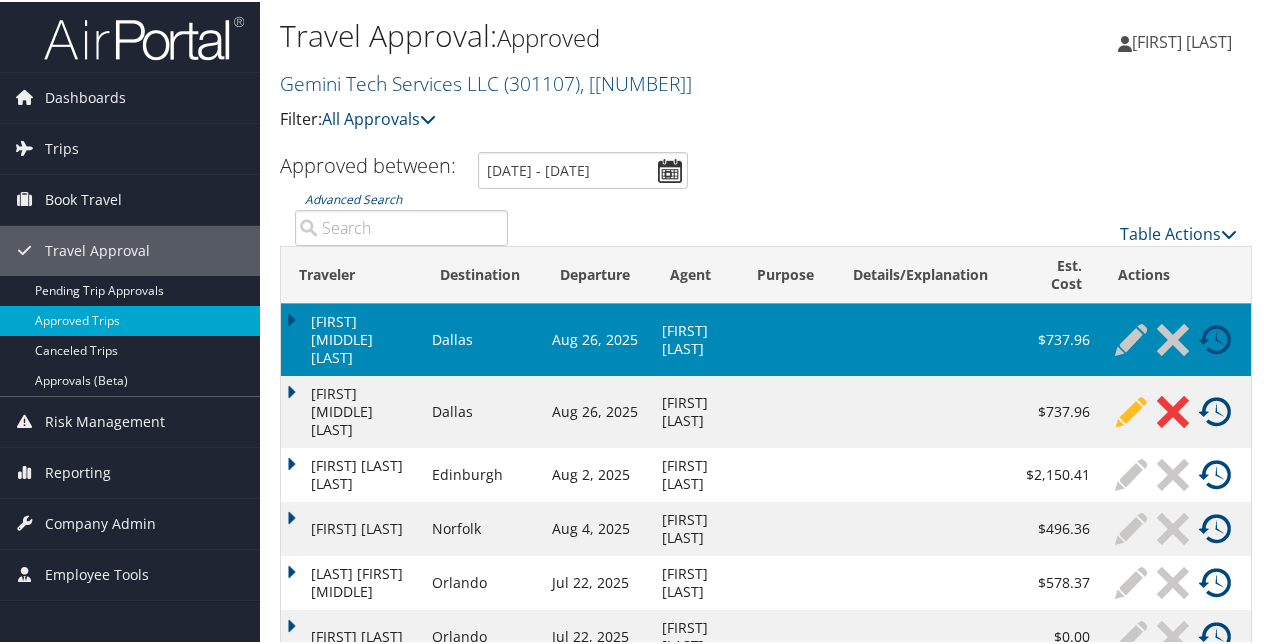 click on "[FIRST] [MIDDLE] [LAST]" at bounding box center [351, 410] 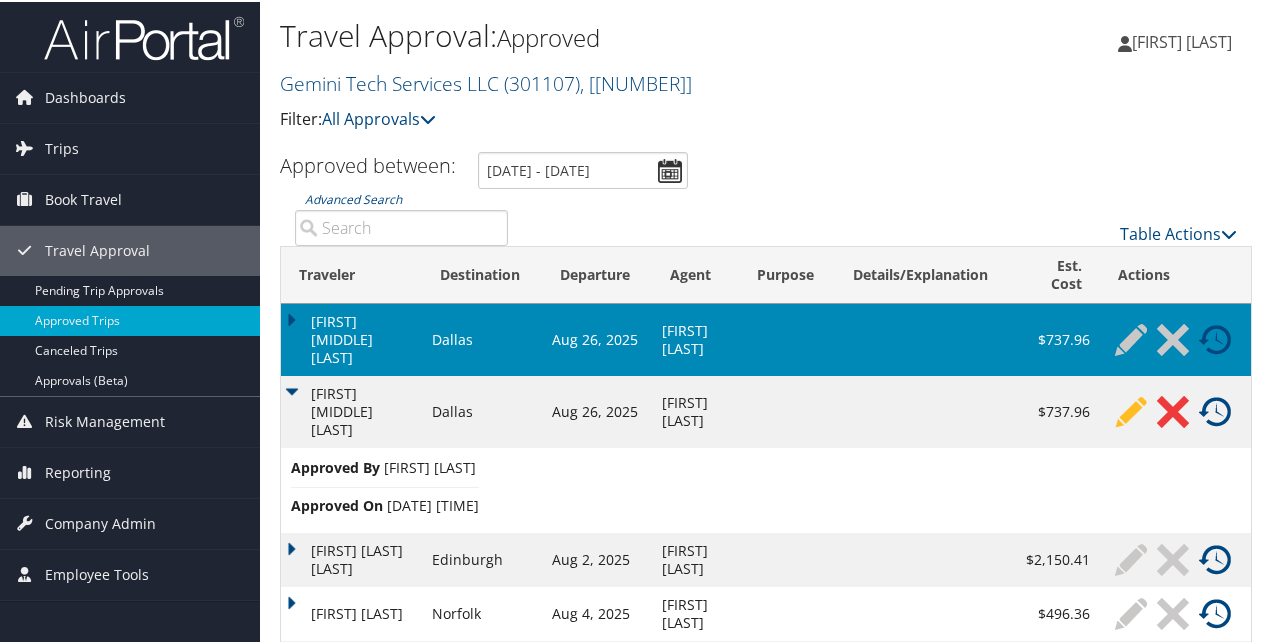 click on "[FIRST] [MIDDLE] [LAST]" at bounding box center [351, 338] 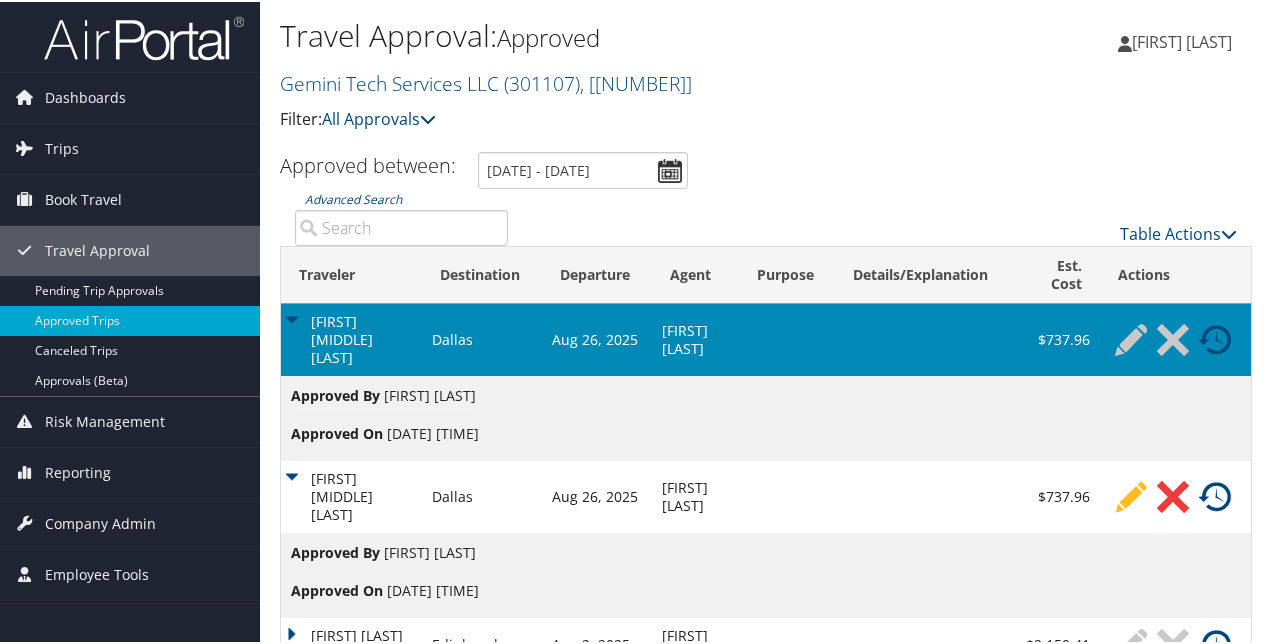 click on "[FIRST] [MIDDLE] [LAST]" at bounding box center [351, 338] 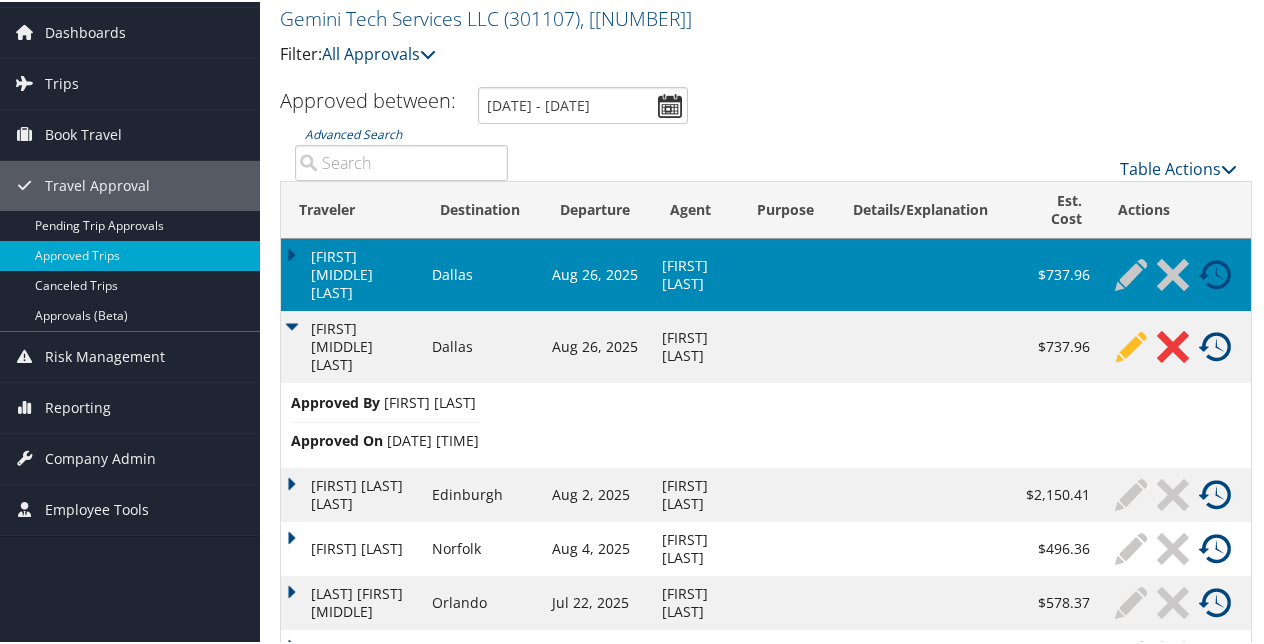 scroll, scrollTop: 100, scrollLeft: 0, axis: vertical 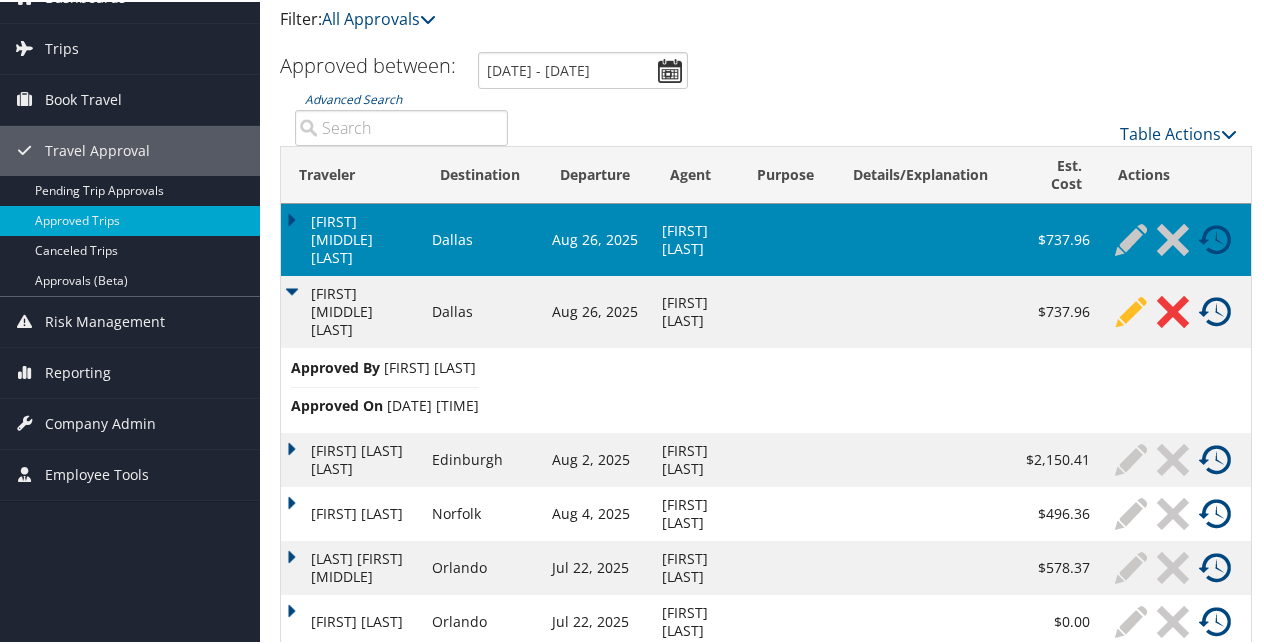 click on "[FIRST] [MIDDLE] [LAST]" at bounding box center [351, 238] 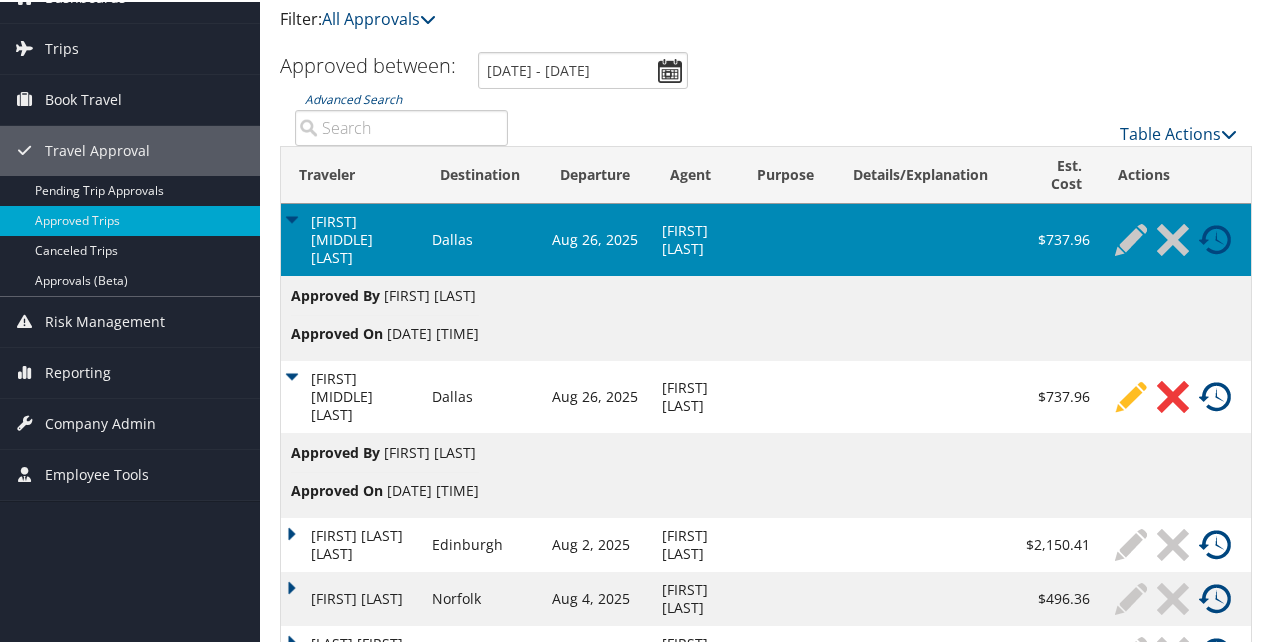 click on "[FIRST] [MIDDLE] [LAST]" at bounding box center (351, 238) 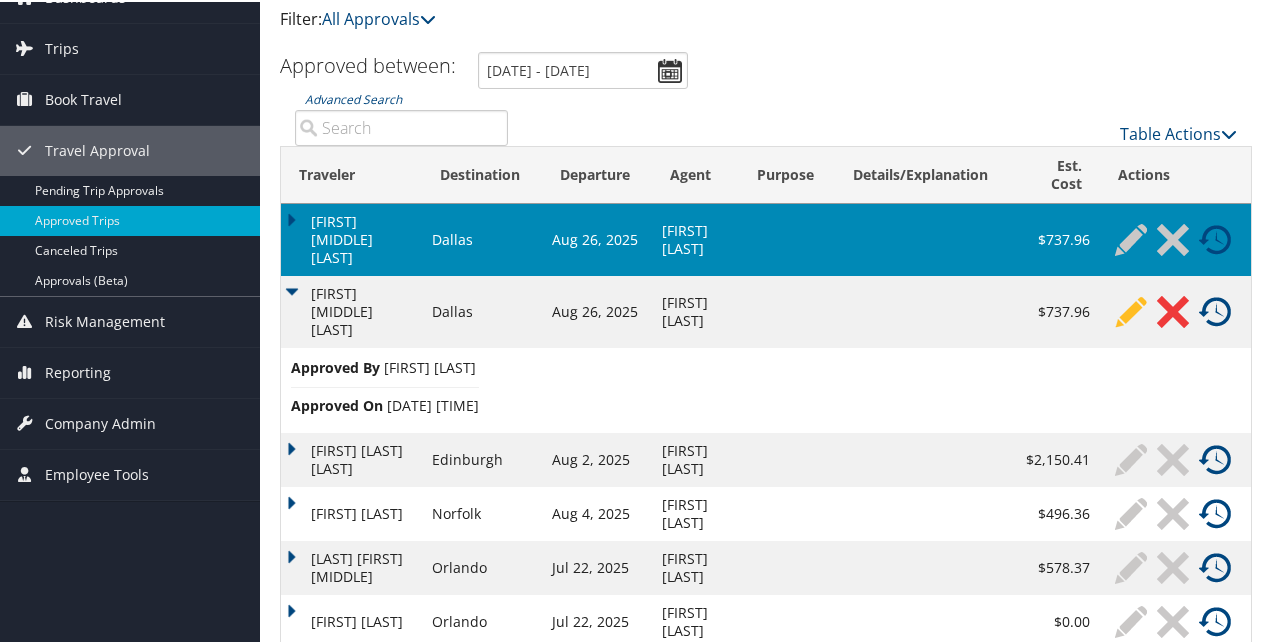 click on "[FIRST] [MIDDLE] [LAST]" at bounding box center (351, 238) 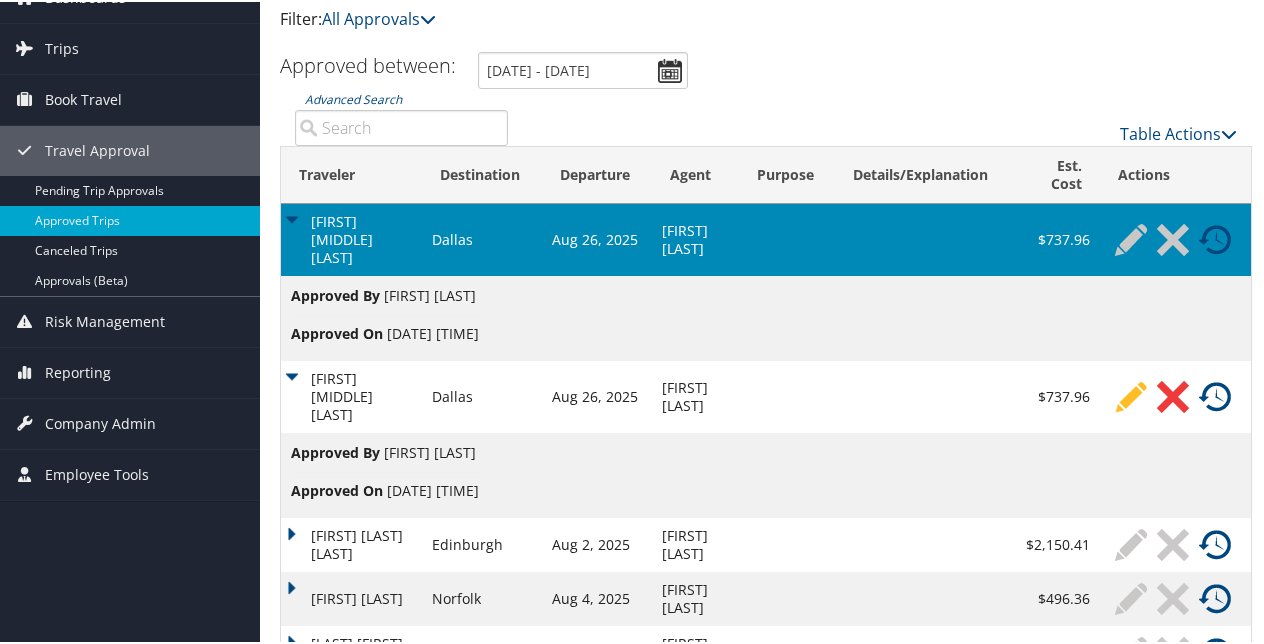 click on "[FIRST] [MIDDLE] [LAST]" at bounding box center [351, 238] 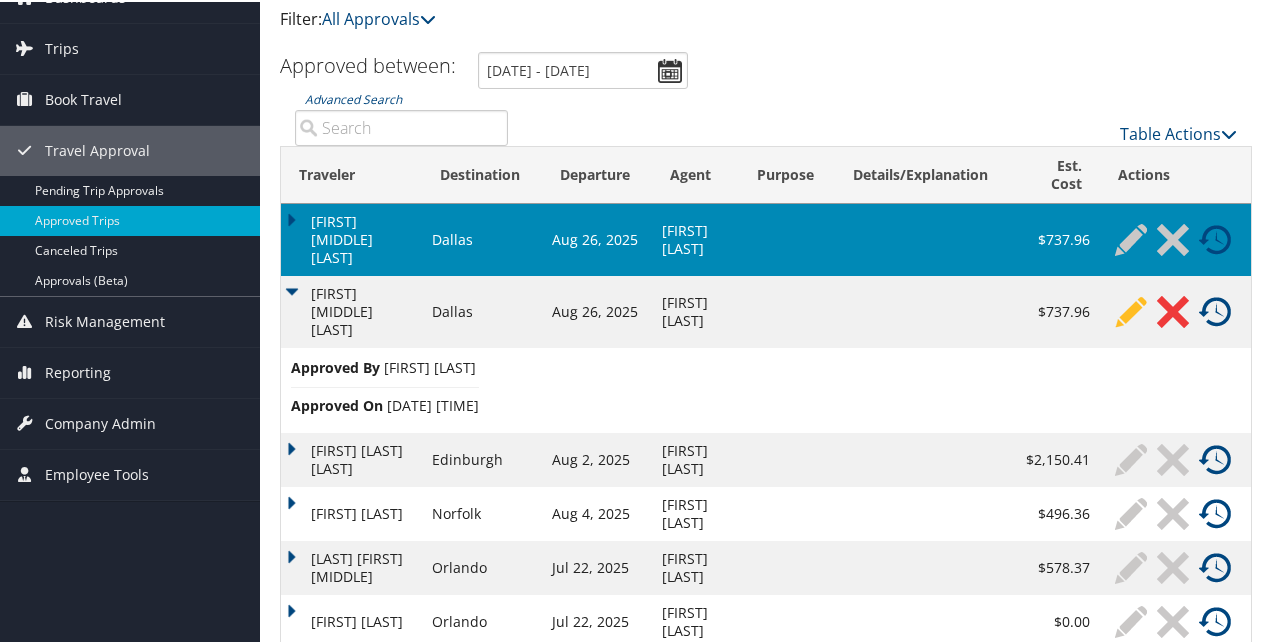 click on "[FIRST] [MIDDLE] [LAST]" at bounding box center (351, 310) 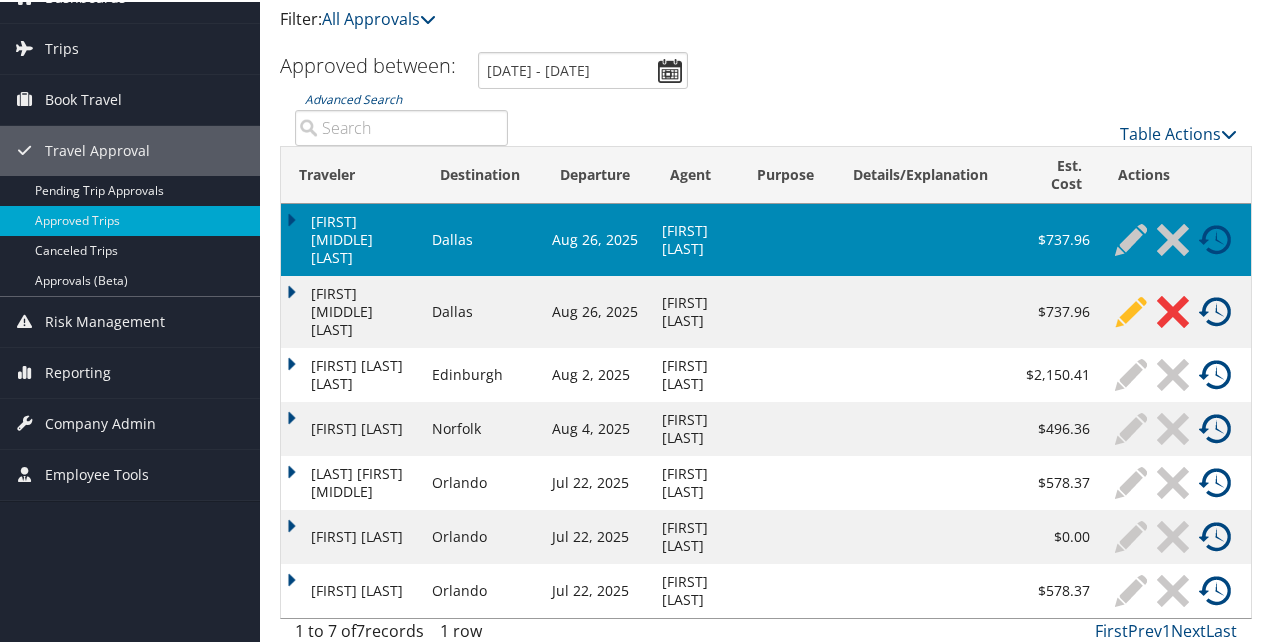 scroll, scrollTop: 95, scrollLeft: 0, axis: vertical 